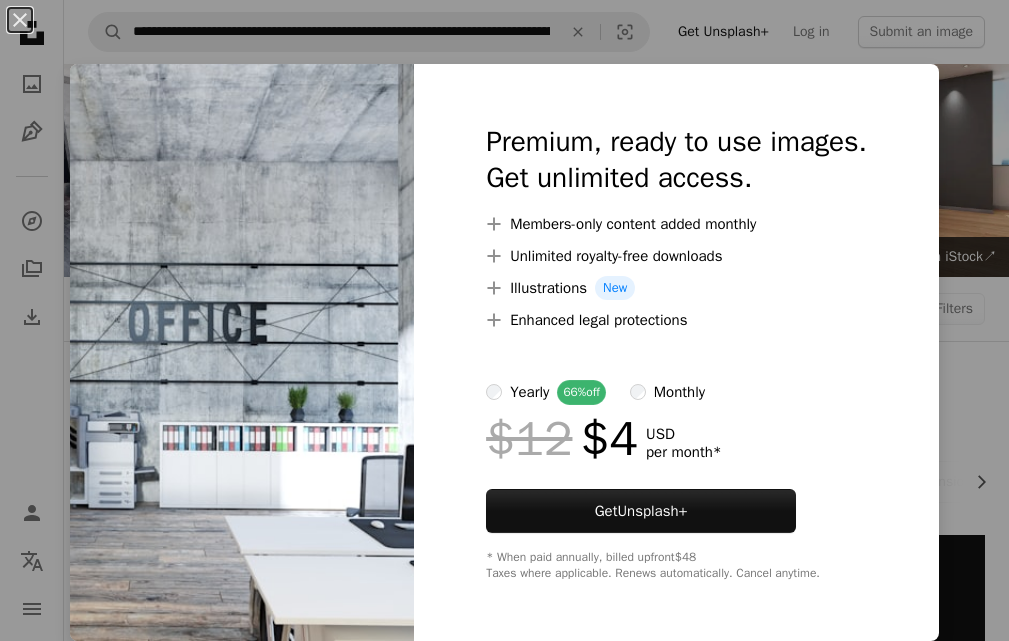 scroll, scrollTop: 1100, scrollLeft: 0, axis: vertical 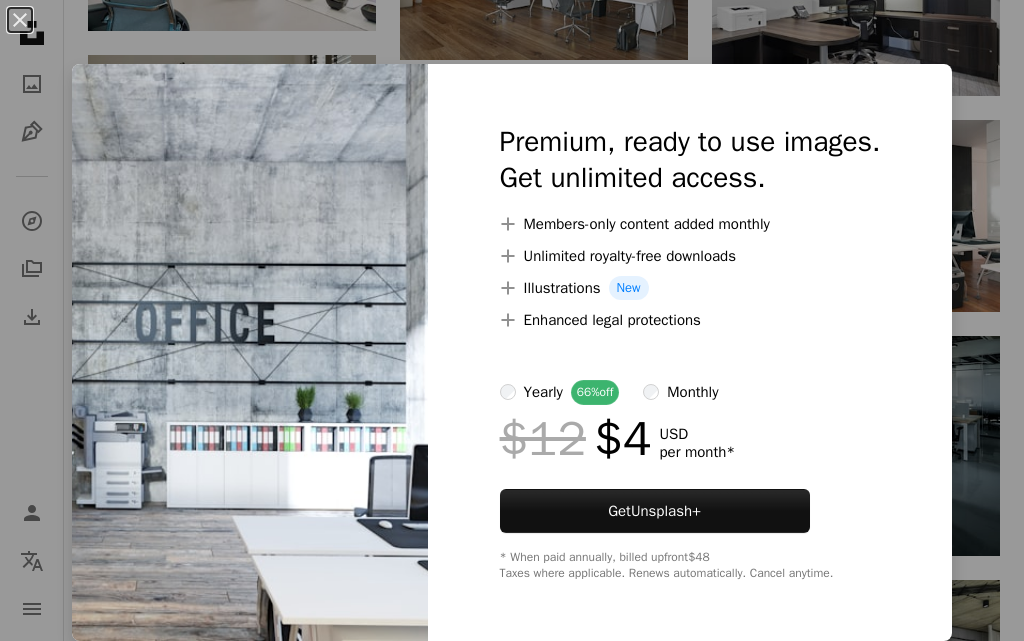 click on "An X shape Premium, ready to use images. Get unlimited access. A plus sign Members-only content added monthly A plus sign Unlimited royalty-free downloads A plus sign Illustrations  New A plus sign Enhanced legal protections yearly 66%  off monthly $12   $4 USD per month * Get  Unsplash+ * When paid annually, billed upfront  $48 Taxes where applicable. Renews automatically. Cancel anytime." at bounding box center (512, 320) 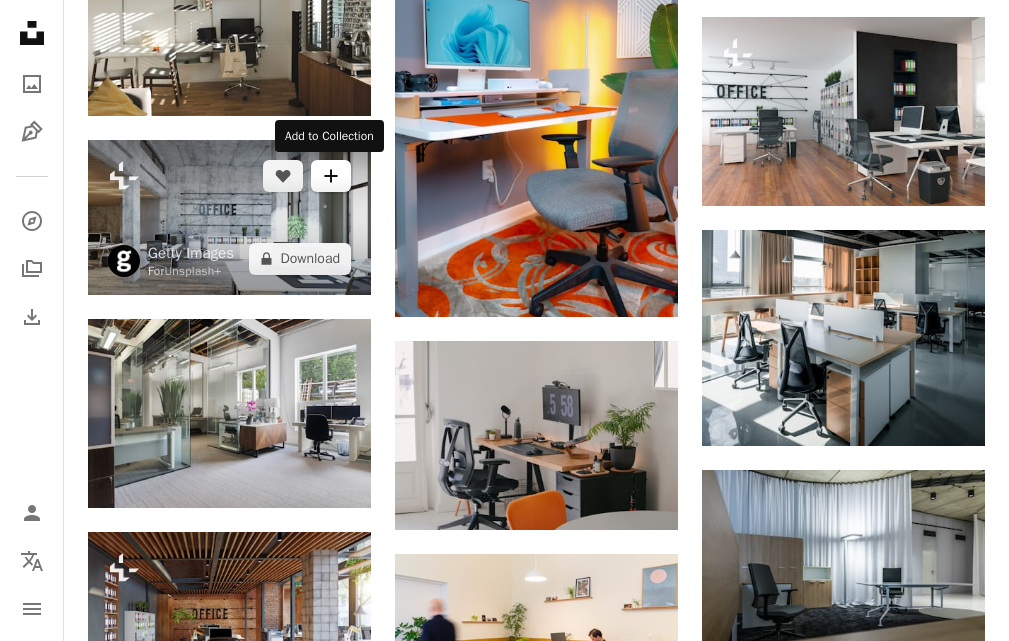 scroll, scrollTop: 1400, scrollLeft: 0, axis: vertical 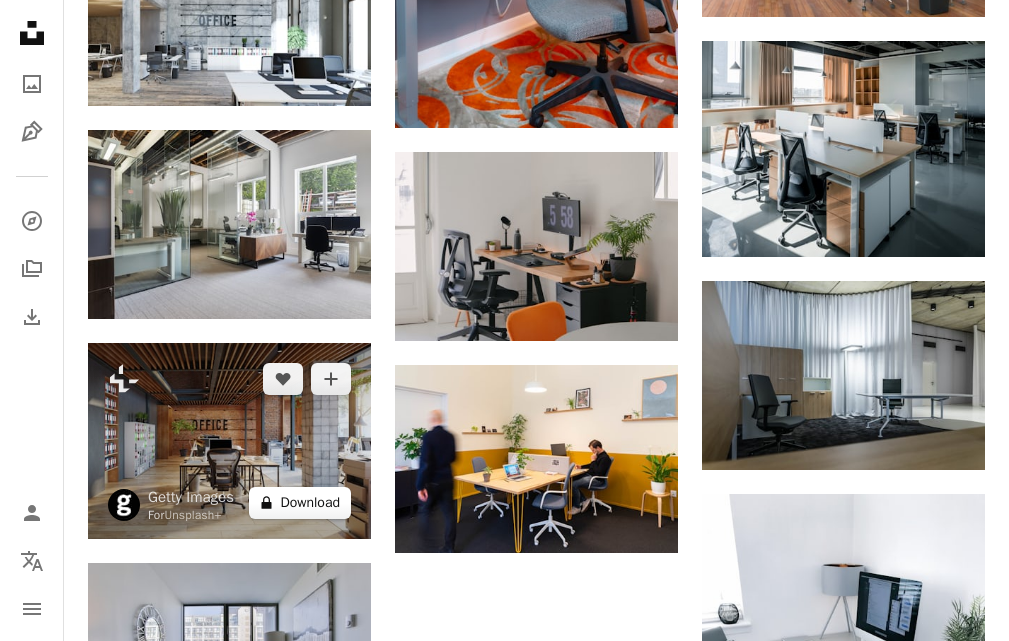 click on "A lock Download" at bounding box center [300, 503] 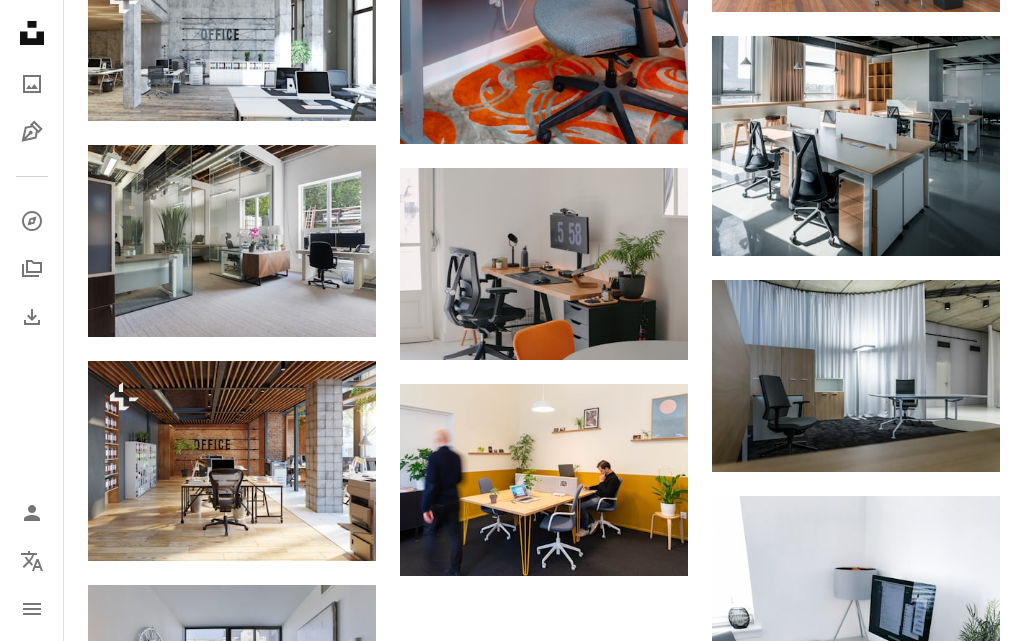 click on "Premium, ready to use images. Get unlimited access. A plus sign Members-only content added monthly A plus sign Unlimited royalty-free downloads A plus sign Illustrations  New A plus sign Enhanced legal protections yearly 66%  off monthly $12   $4 USD per month * Get  Unsplash+ * When paid annually, billed upfront  $48 Taxes where applicable. Renews automatically. Cancel anytime." at bounding box center [690, 2240] 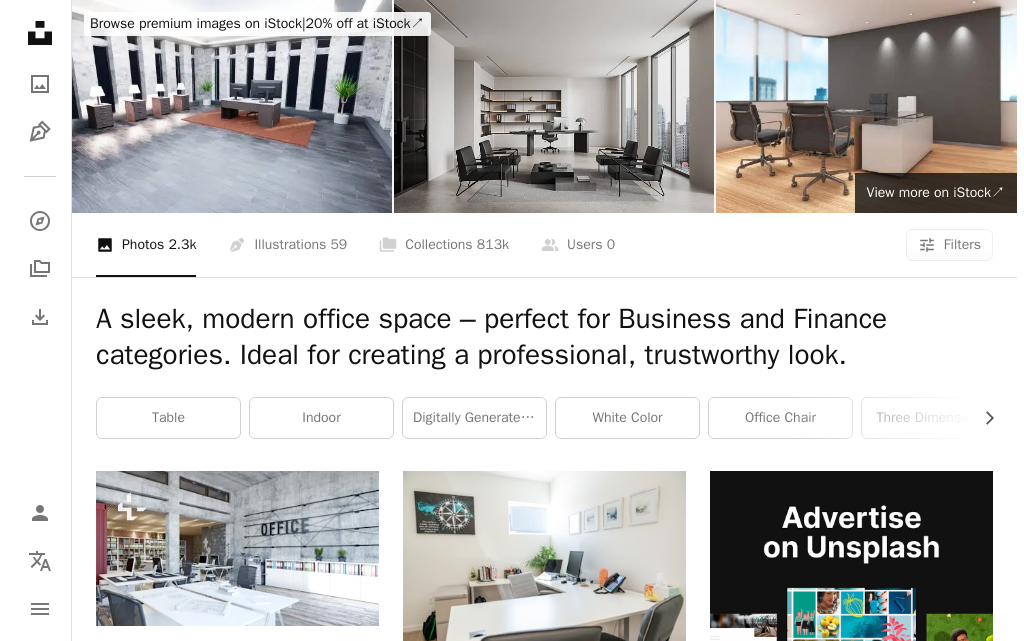 scroll, scrollTop: 100, scrollLeft: 0, axis: vertical 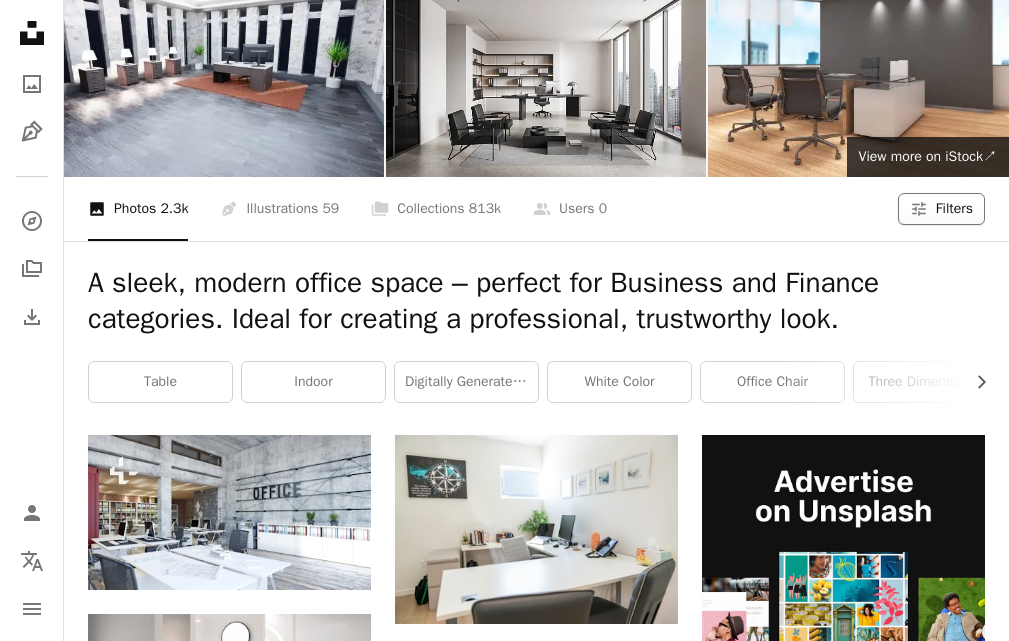 click on "Filters" 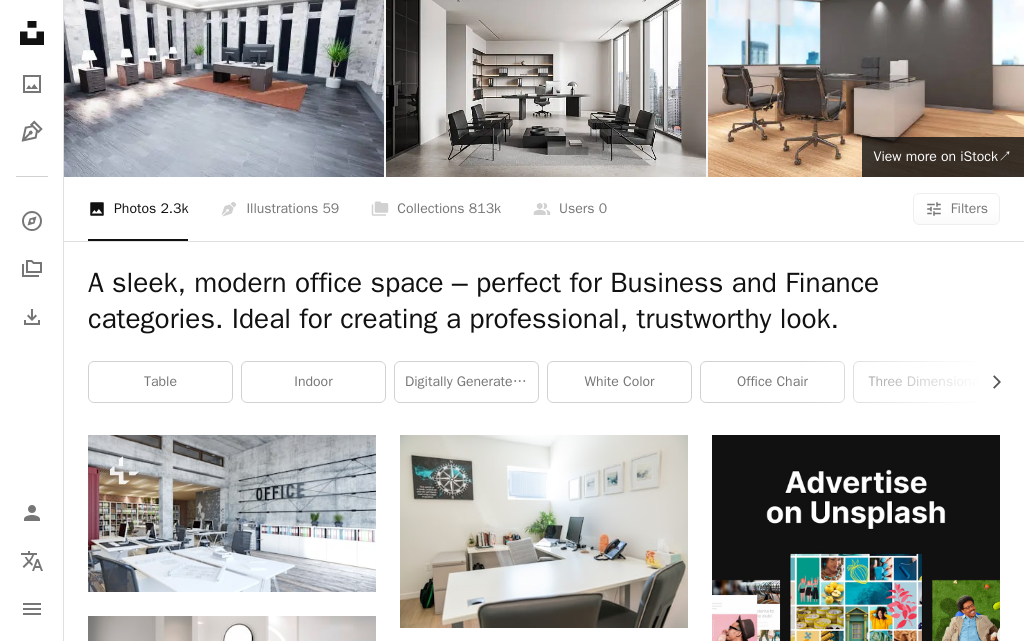 click on "Square" at bounding box center [512, 3640] 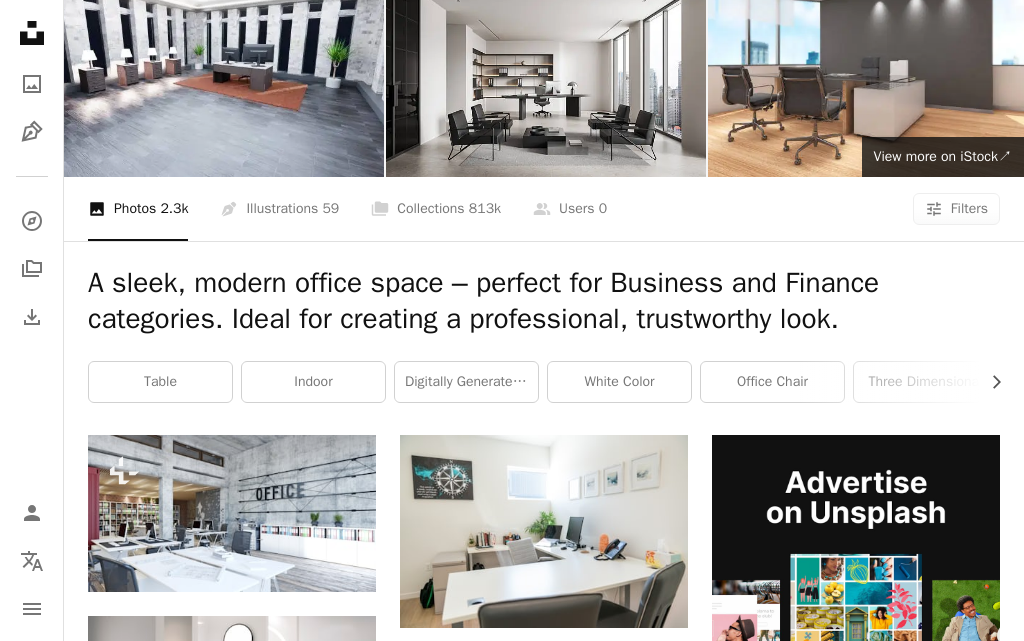 click on "Apply" at bounding box center (734, 3731) 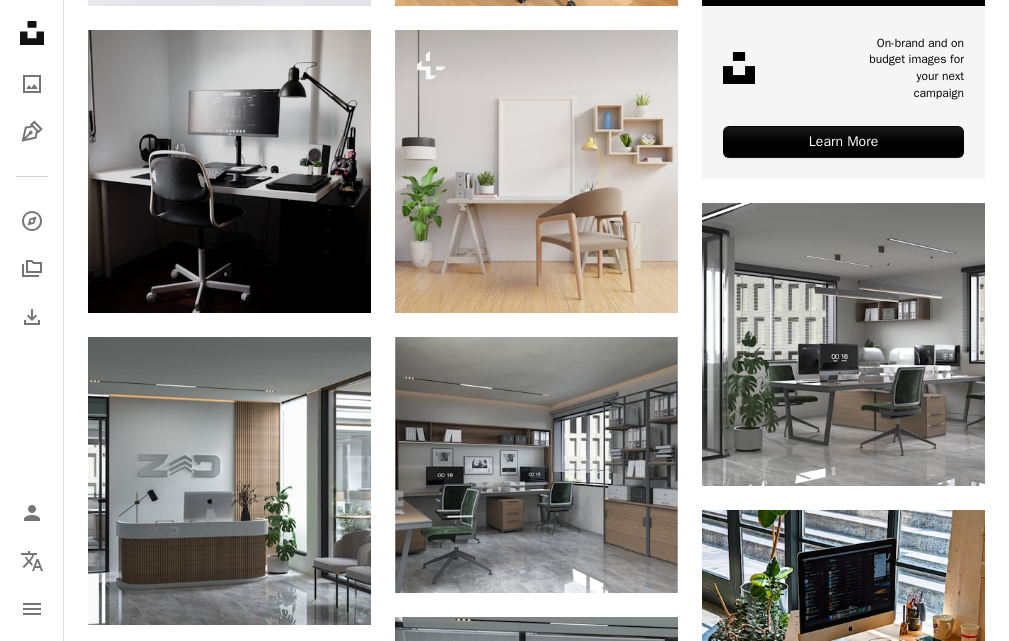 scroll, scrollTop: 1000, scrollLeft: 0, axis: vertical 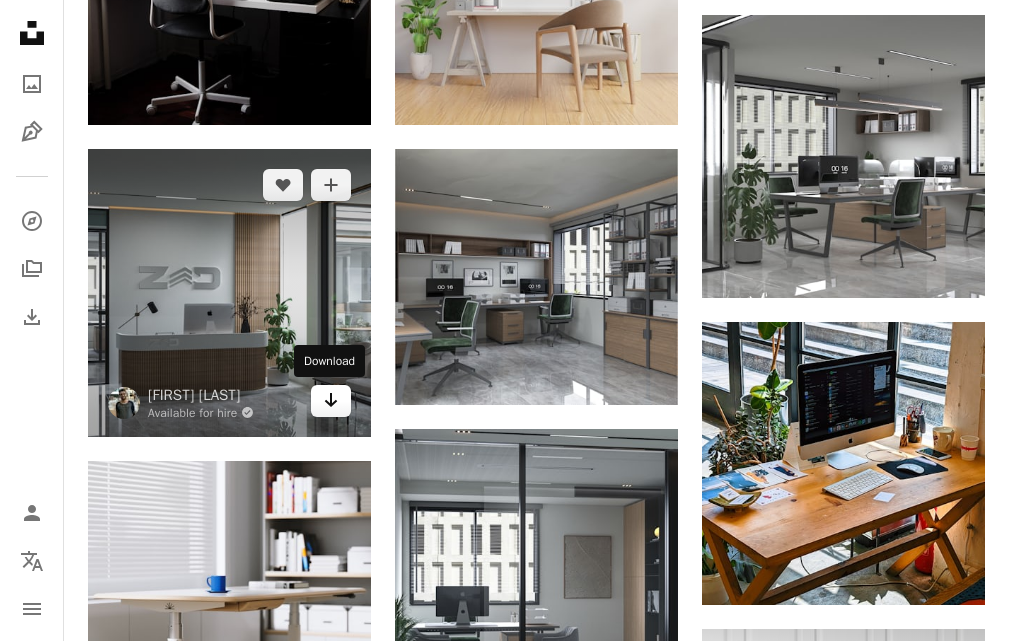 click on "Arrow pointing down" 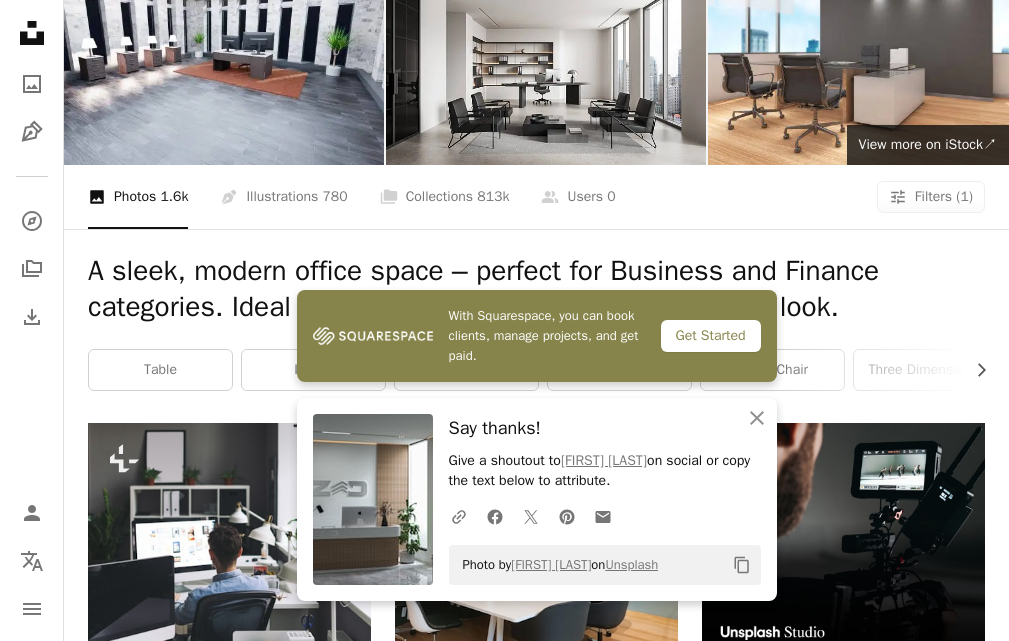 scroll, scrollTop: 0, scrollLeft: 0, axis: both 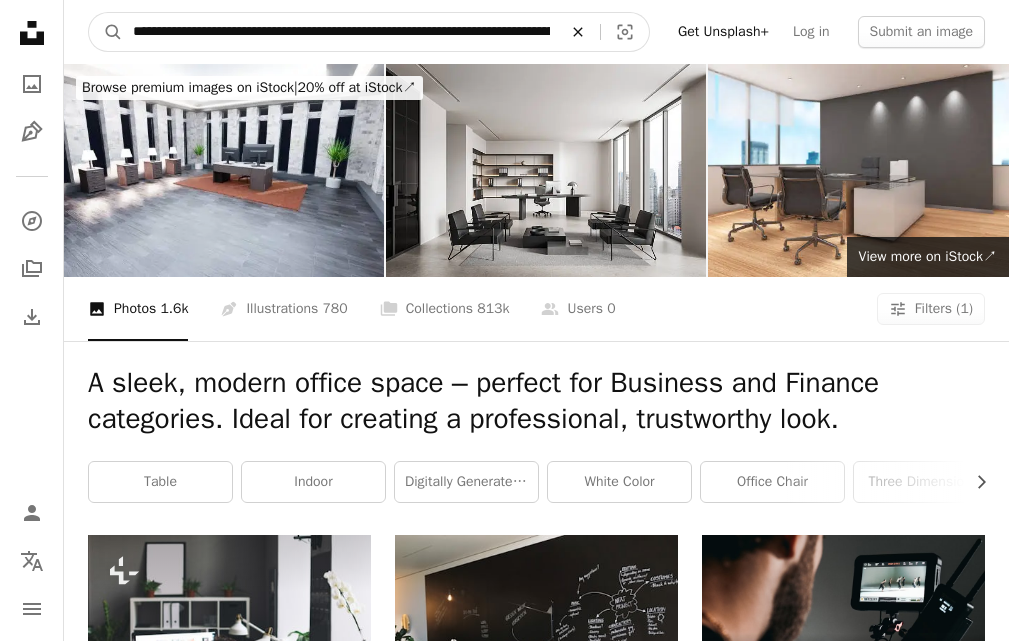 click on "An X shape" at bounding box center [578, 32] 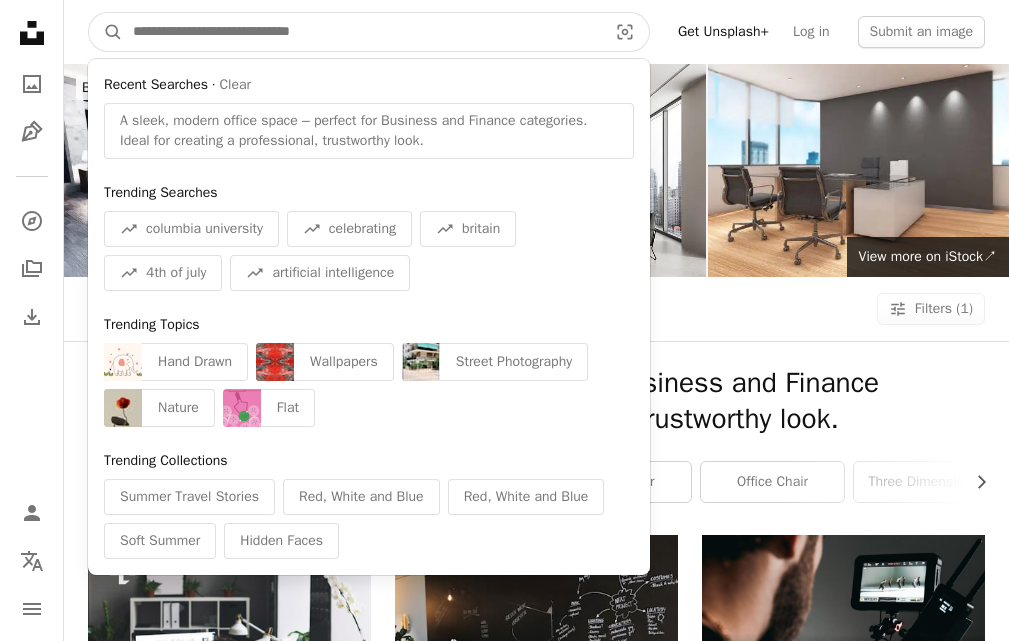 paste on "**********" 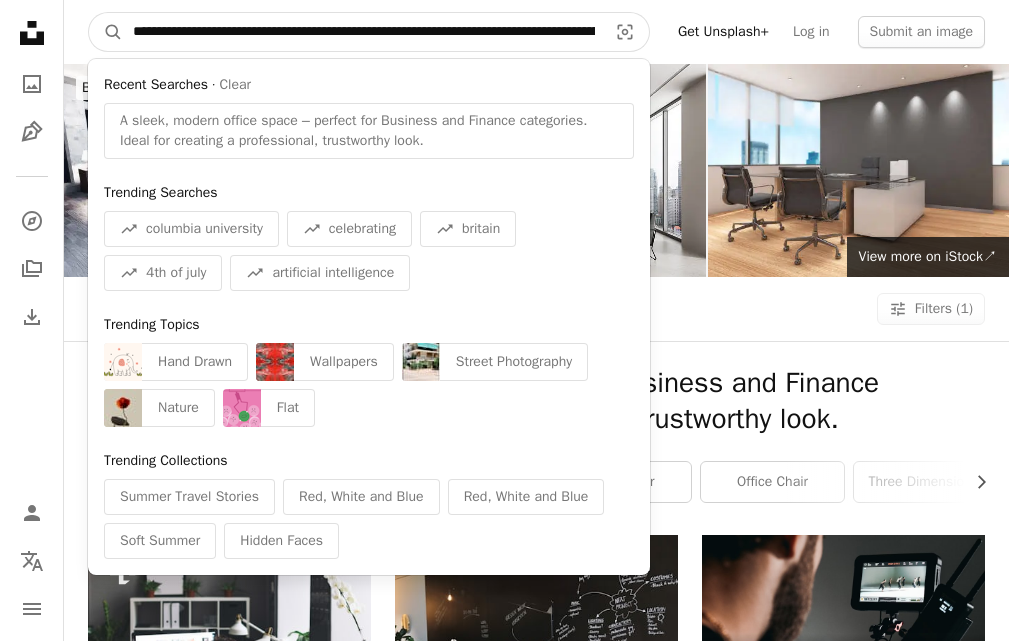 scroll, scrollTop: 0, scrollLeft: 236, axis: horizontal 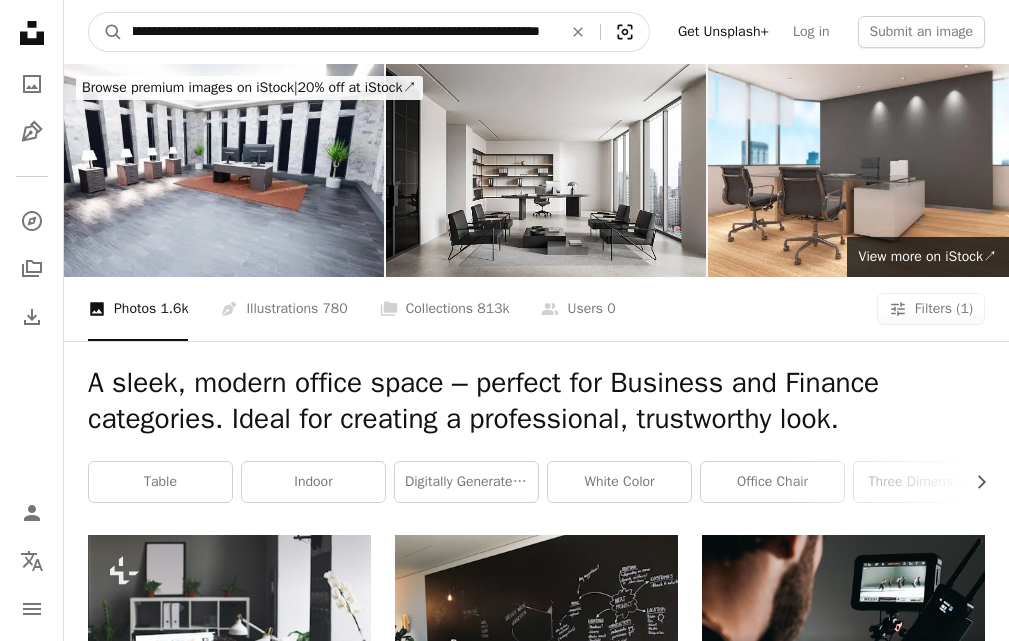 type on "**********" 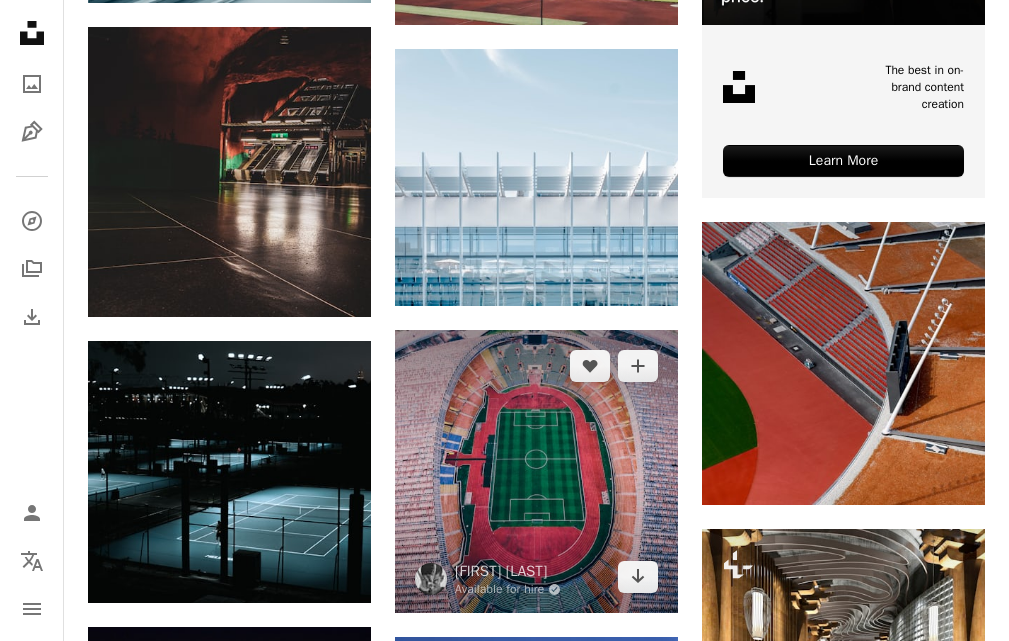 scroll, scrollTop: 900, scrollLeft: 0, axis: vertical 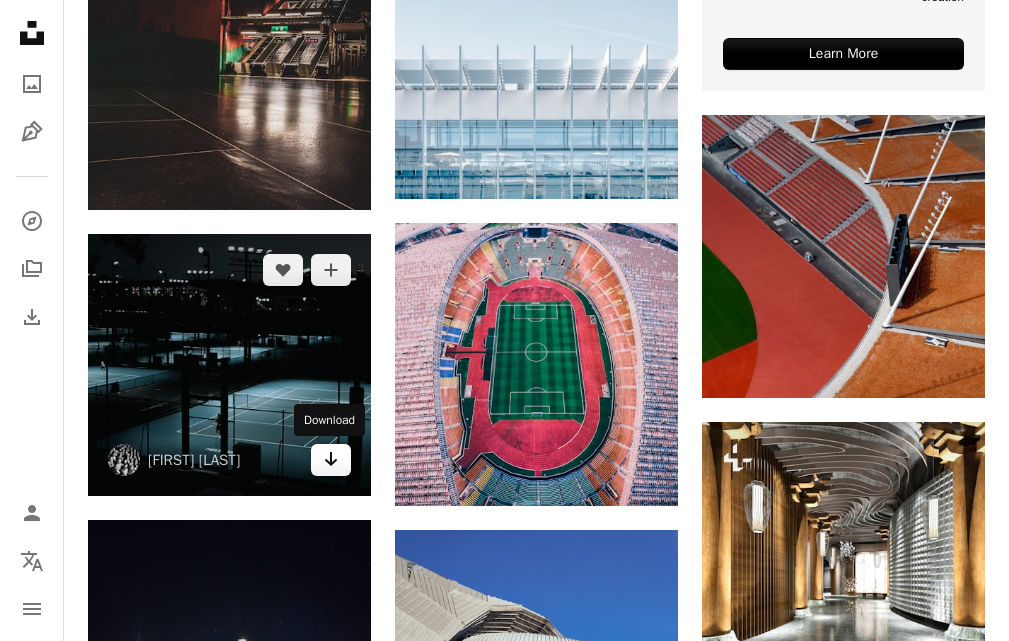 click 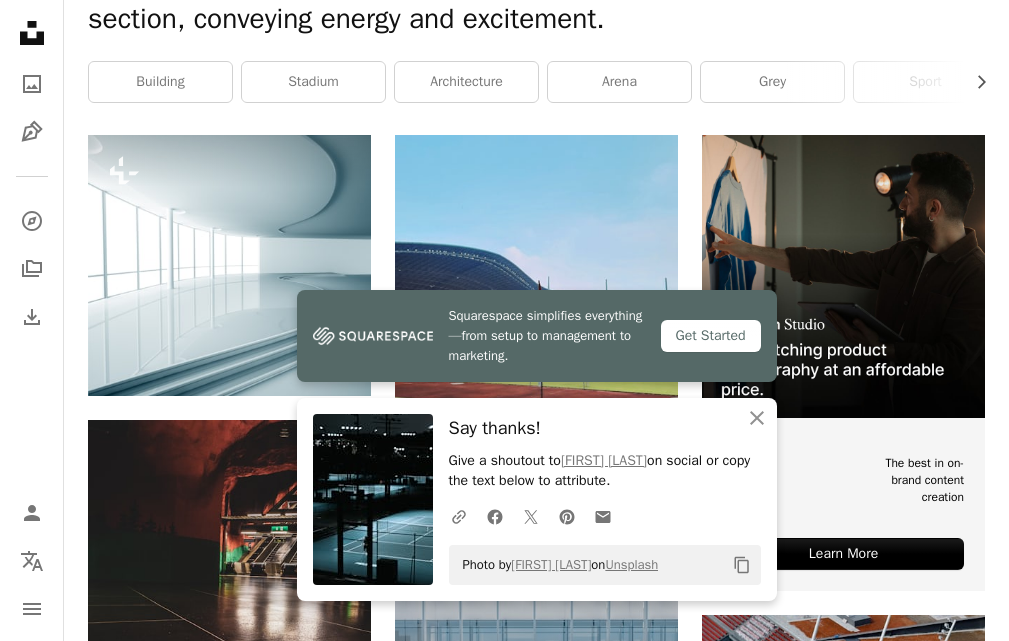 scroll, scrollTop: 0, scrollLeft: 0, axis: both 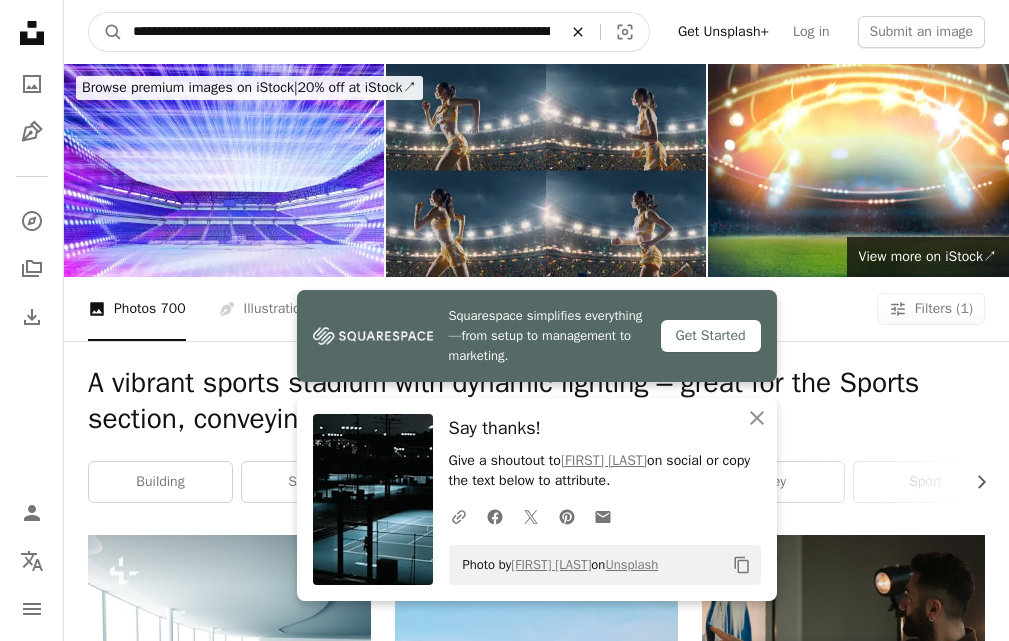 click on "An X shape" 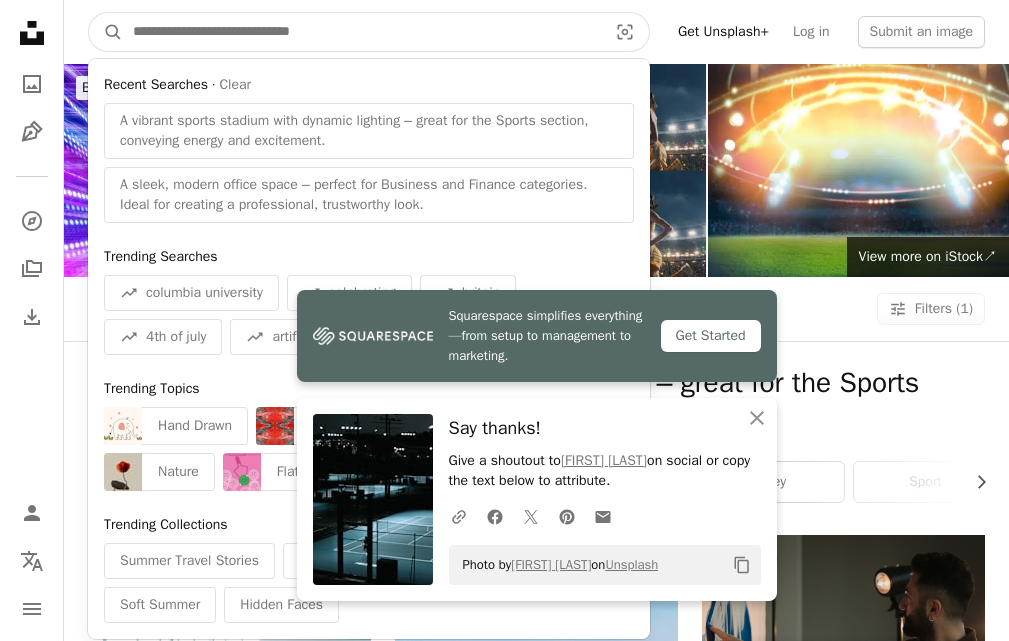 paste on "**********" 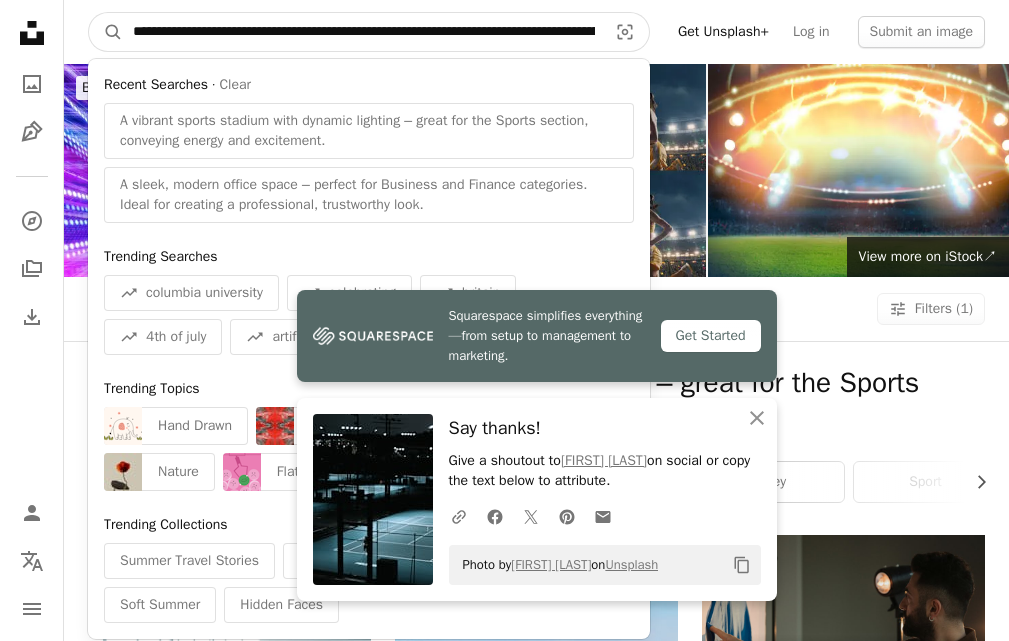 scroll, scrollTop: 0, scrollLeft: 222, axis: horizontal 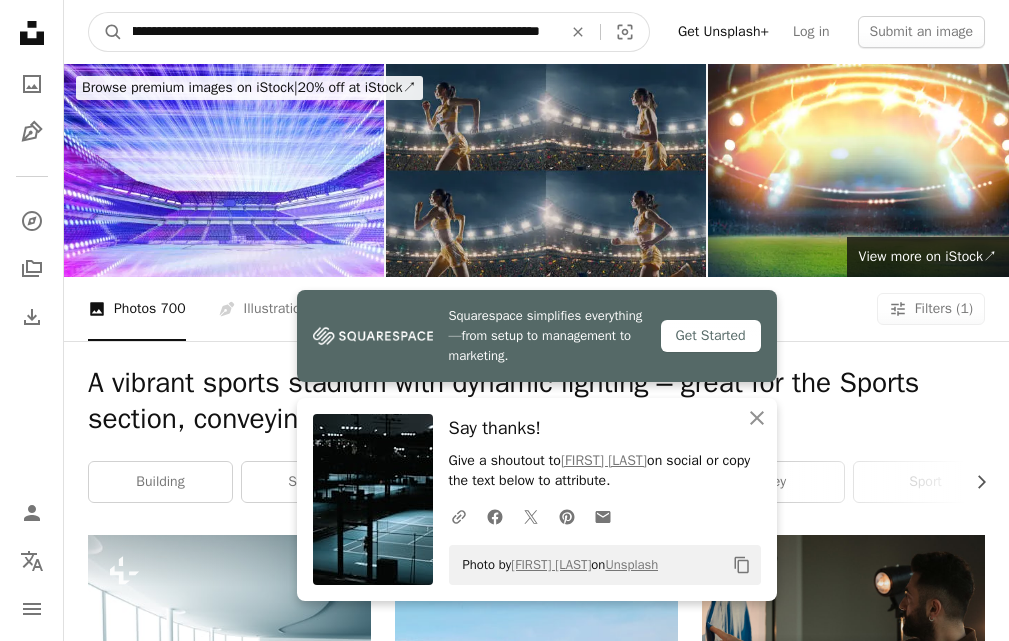 type on "**********" 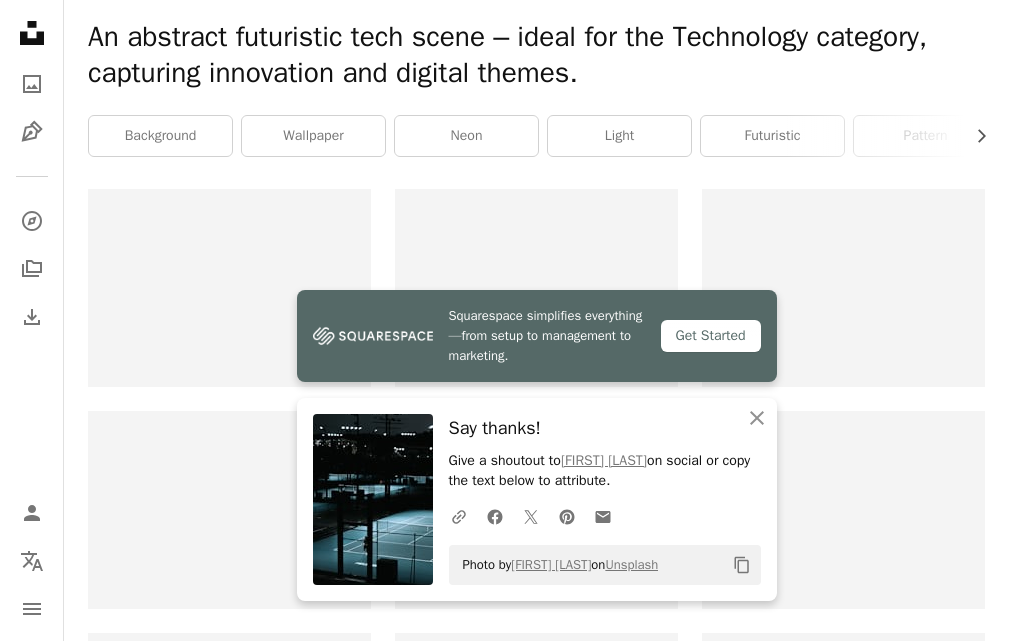 scroll, scrollTop: 500, scrollLeft: 0, axis: vertical 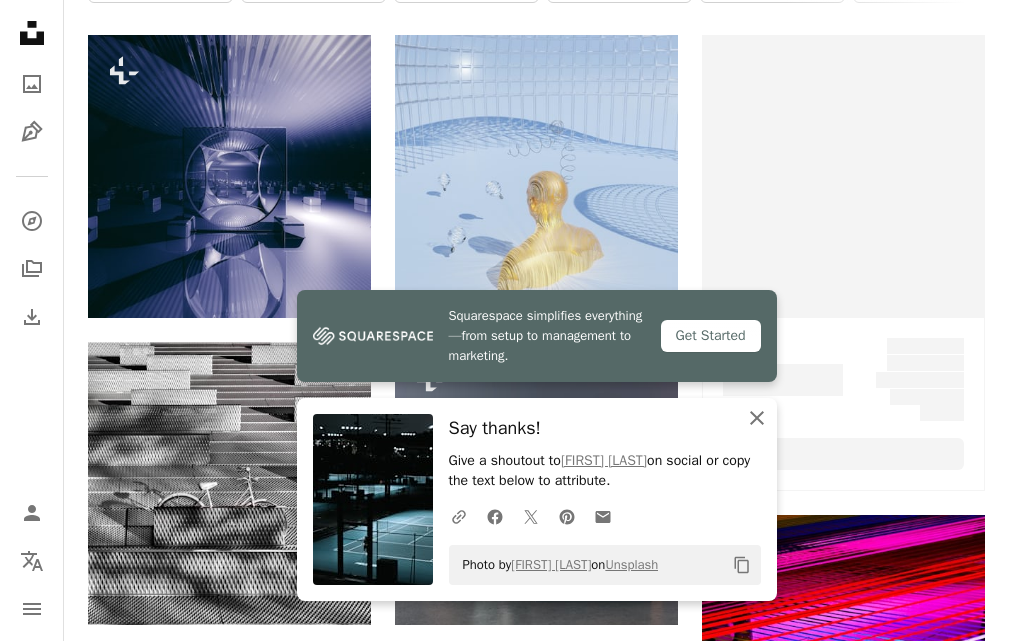 click on "An X shape" 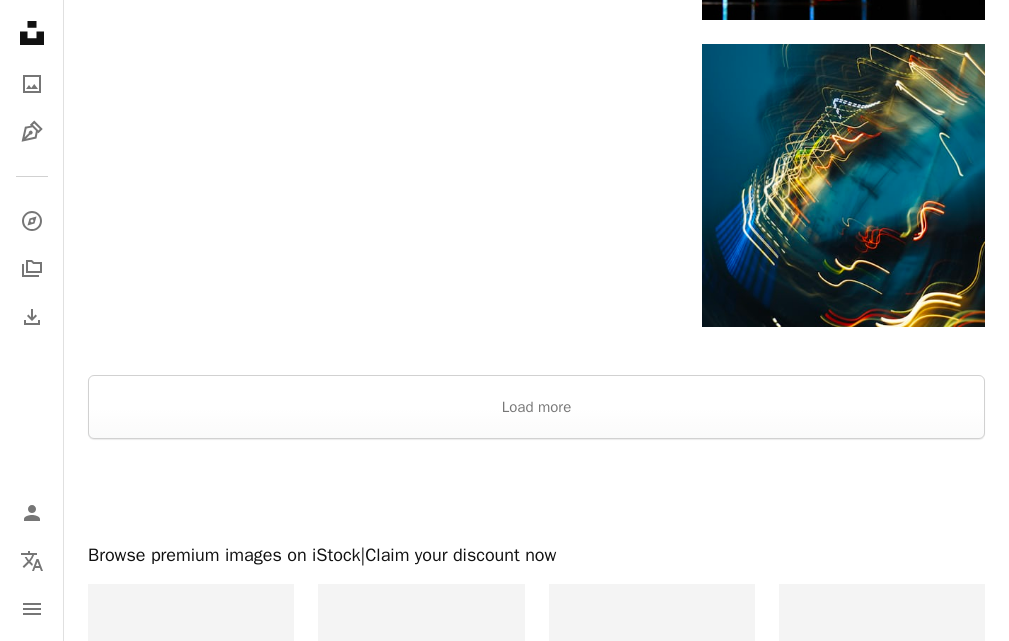 scroll, scrollTop: 2900, scrollLeft: 0, axis: vertical 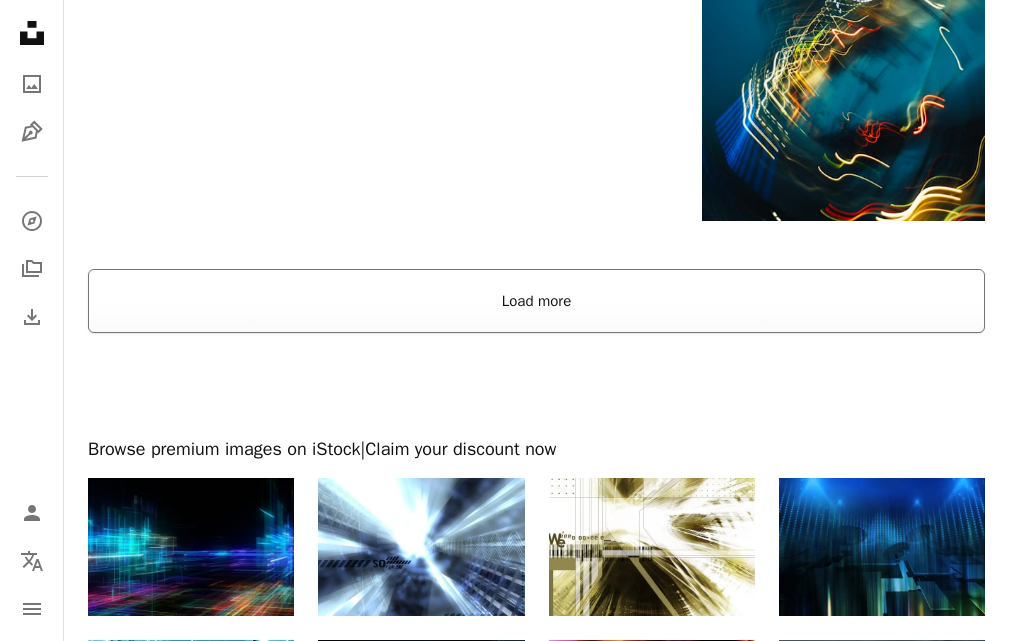 click on "Load more" at bounding box center [536, 301] 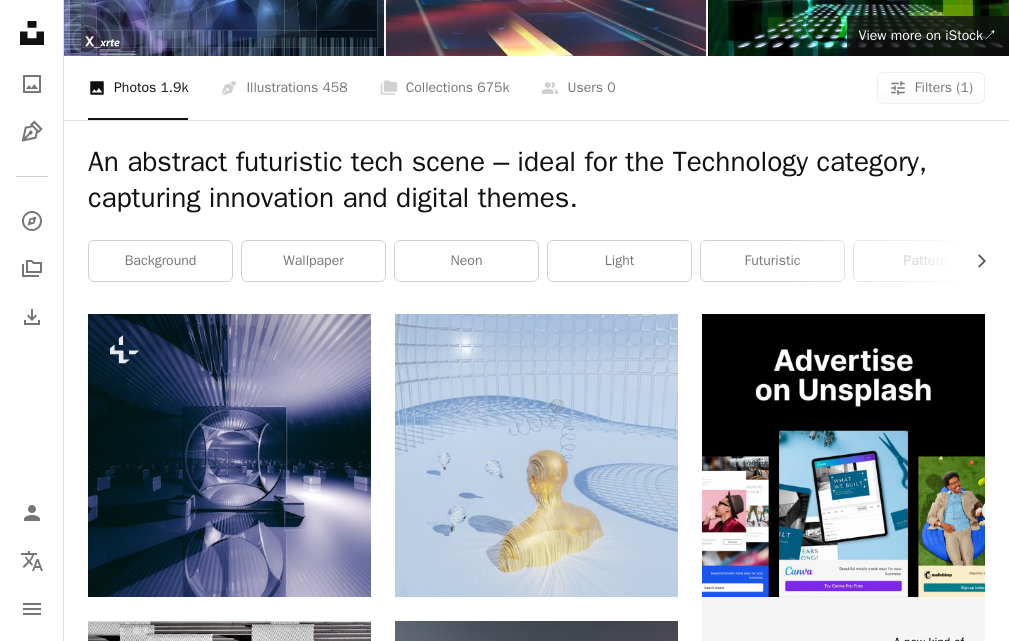 scroll, scrollTop: 0, scrollLeft: 0, axis: both 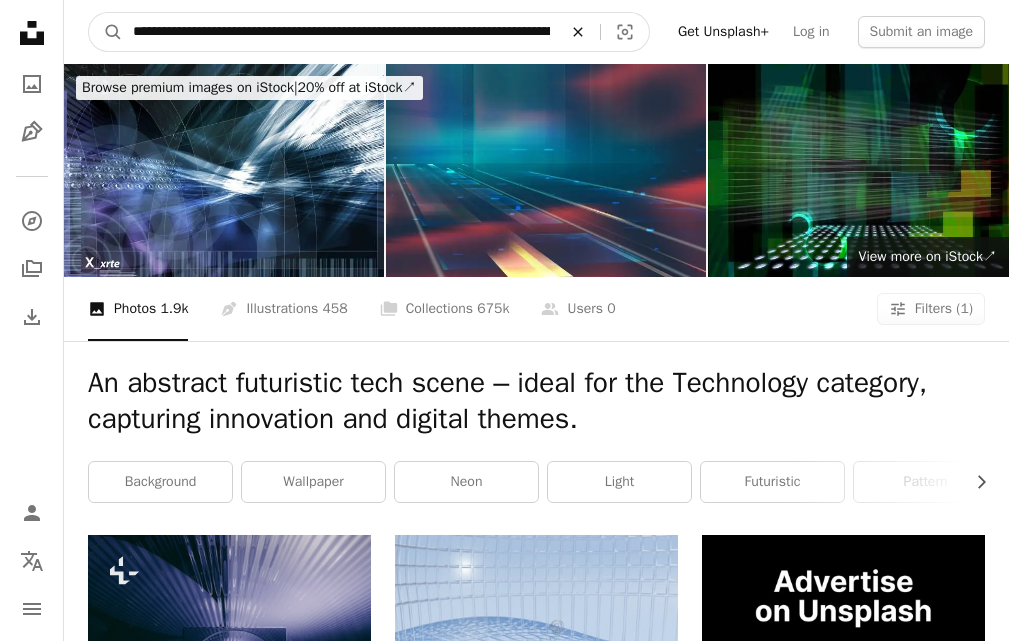 click on "An X shape" 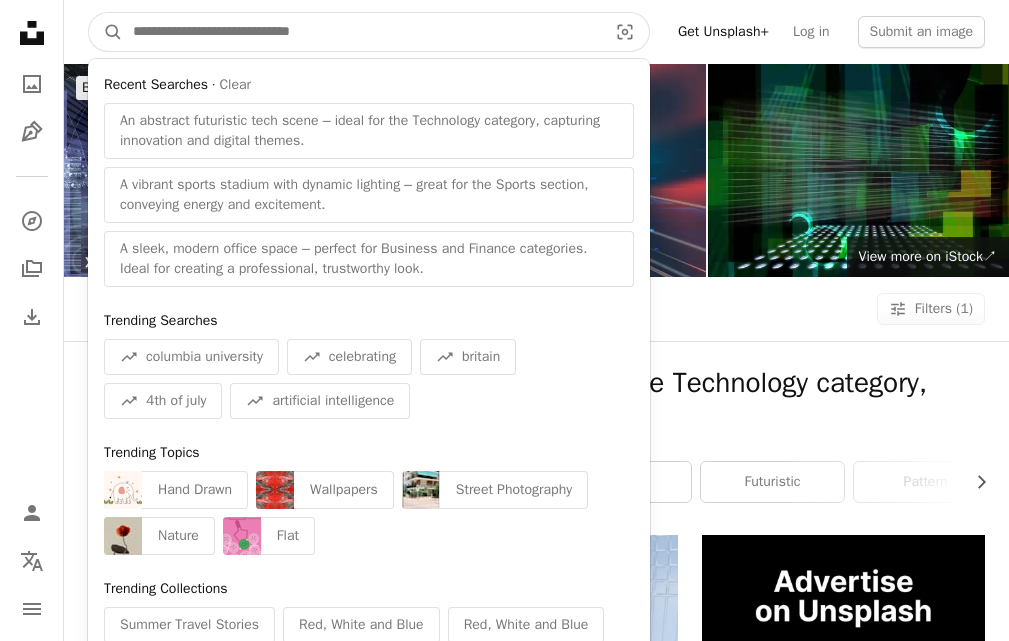 paste on "**********" 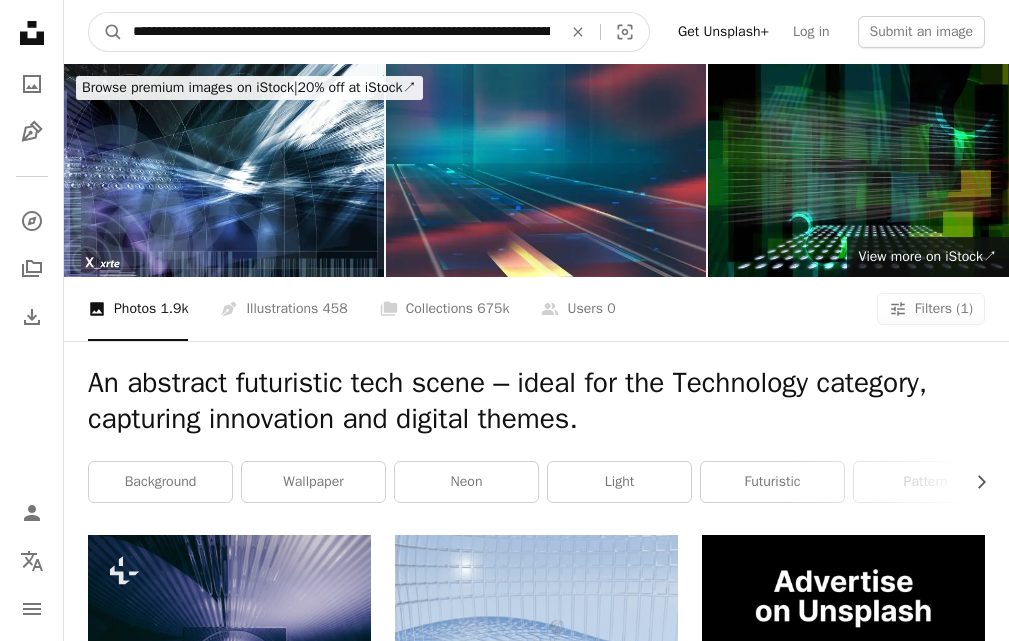 scroll, scrollTop: 0, scrollLeft: 447, axis: horizontal 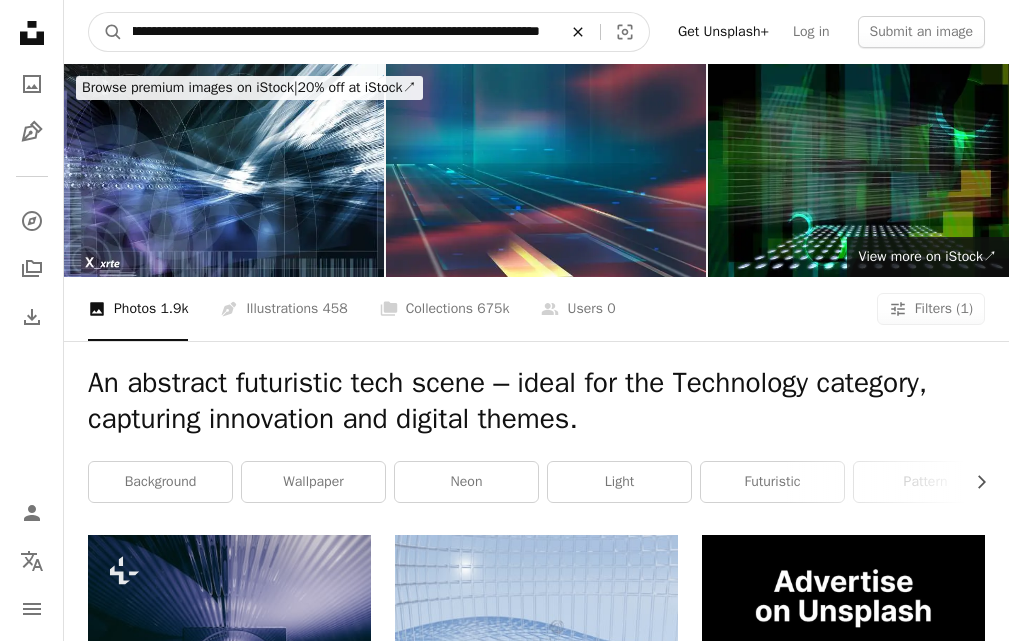 type on "**********" 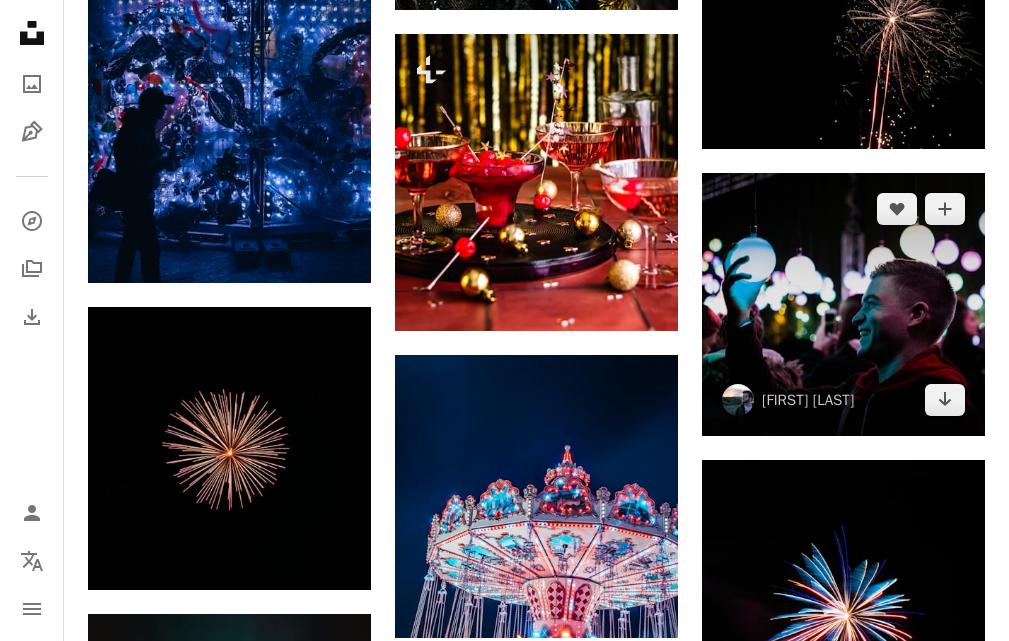 scroll, scrollTop: 1300, scrollLeft: 0, axis: vertical 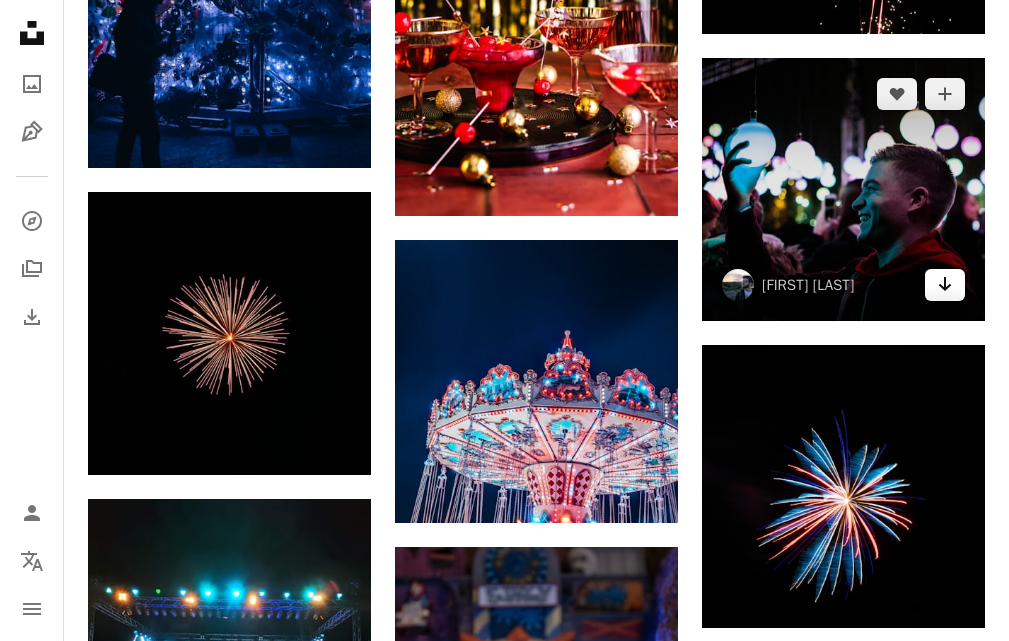 click on "Arrow pointing down" 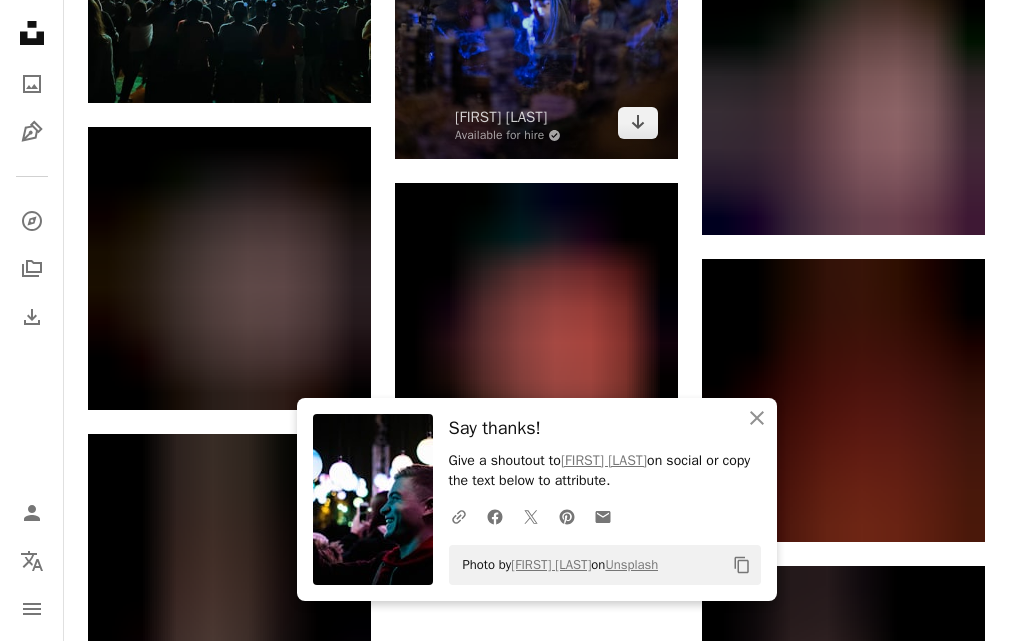 scroll, scrollTop: 1700, scrollLeft: 0, axis: vertical 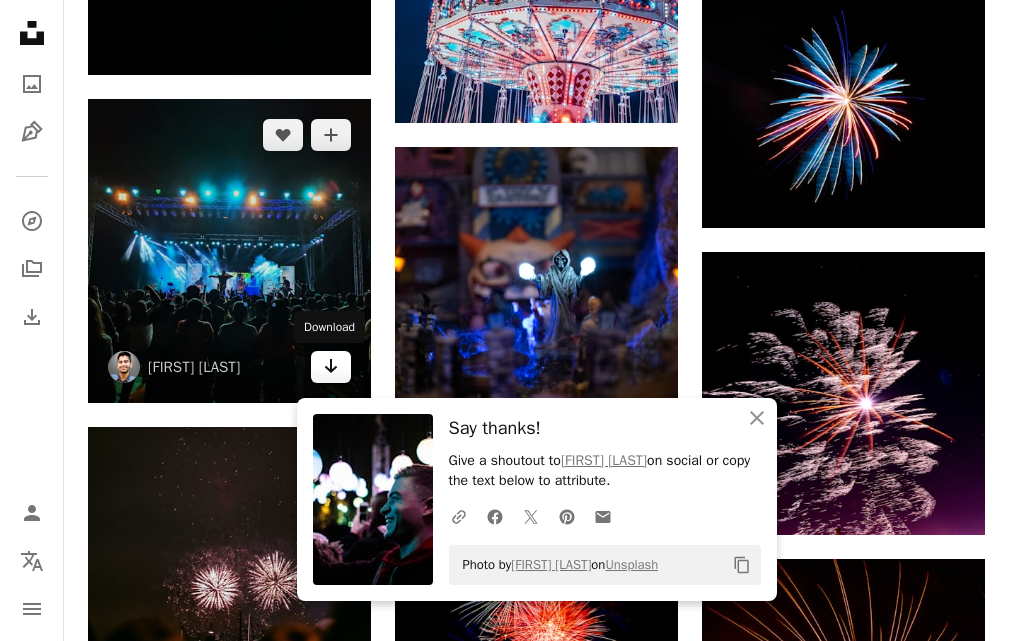 click on "Arrow pointing down" 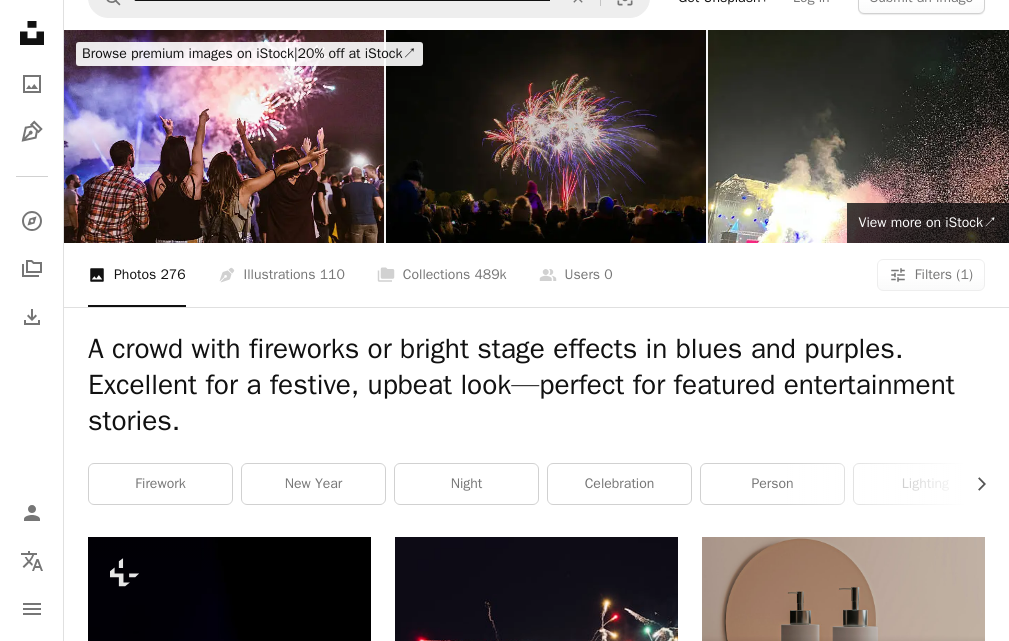 scroll, scrollTop: 0, scrollLeft: 0, axis: both 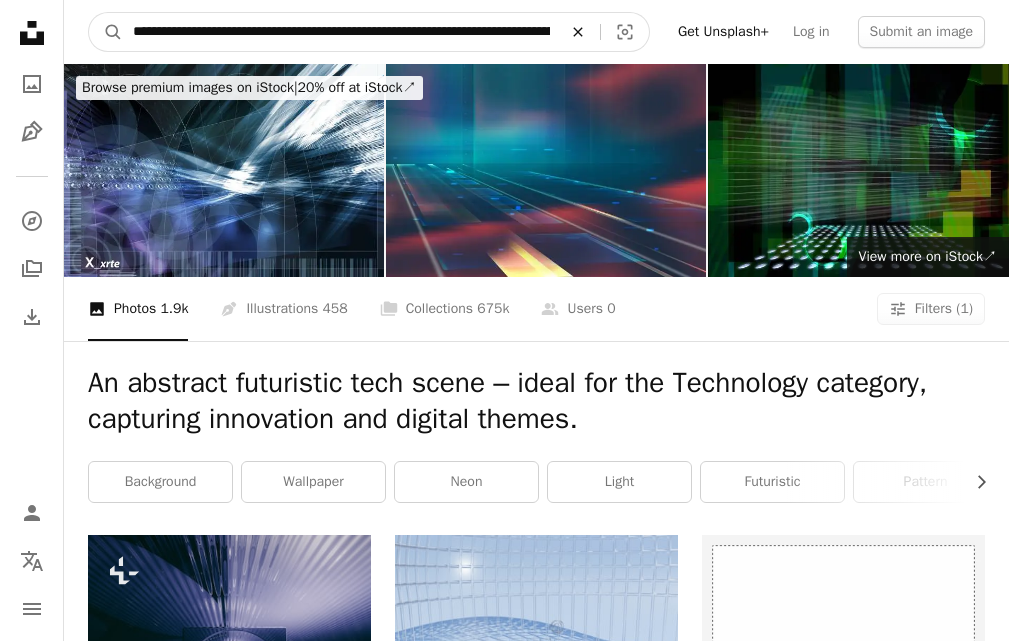 click on "An X shape" 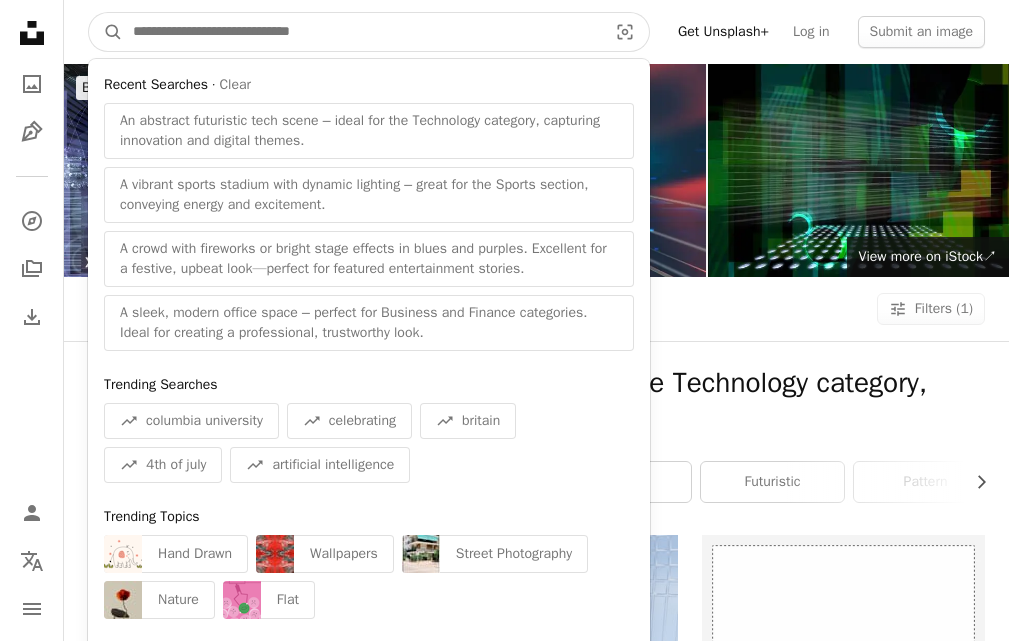 paste on "**********" 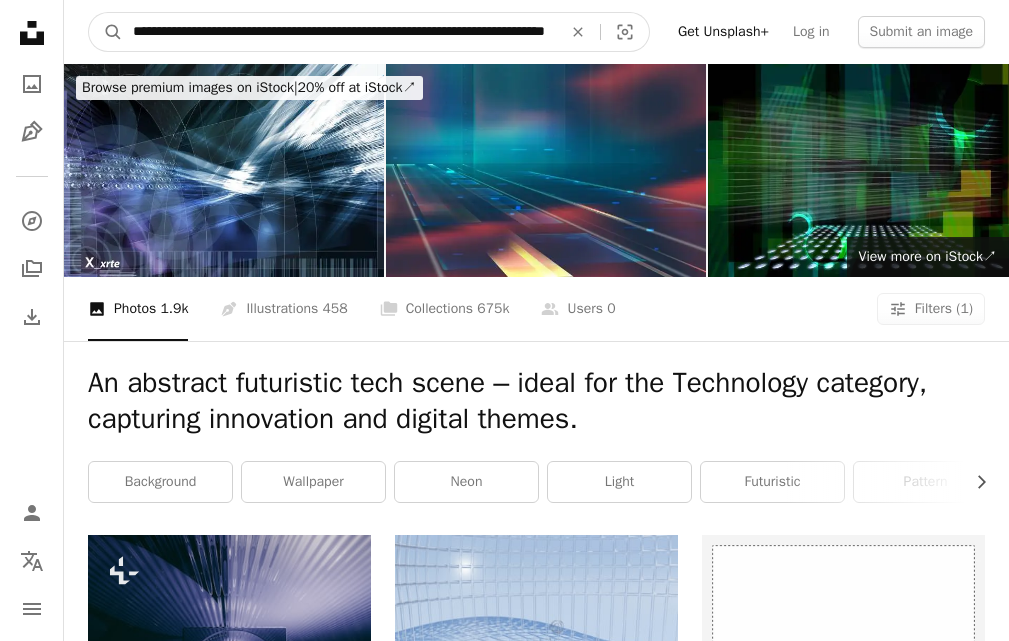 scroll, scrollTop: 0, scrollLeft: 47, axis: horizontal 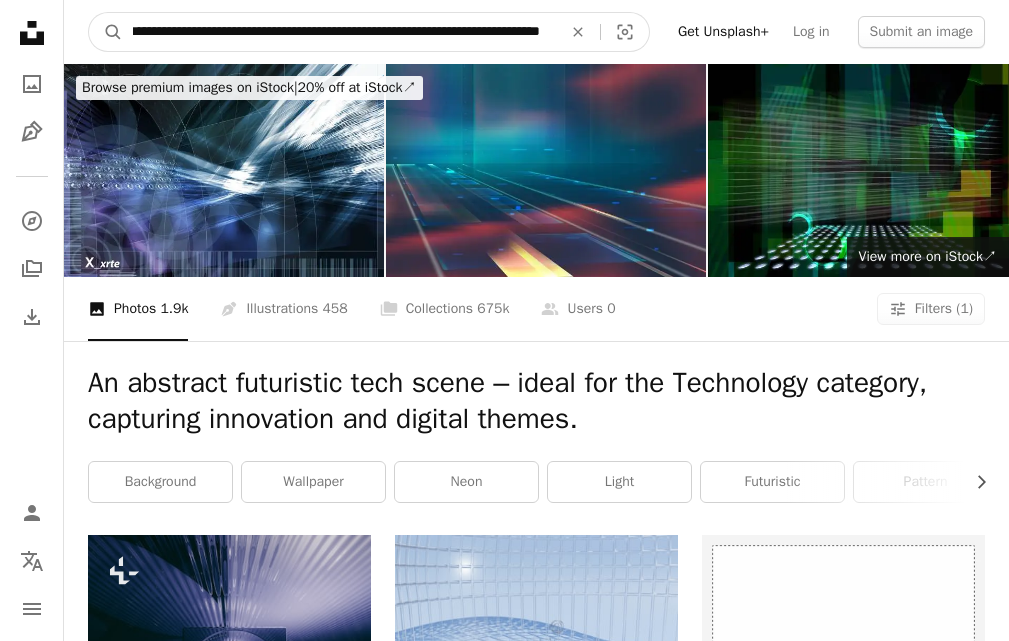 type on "**********" 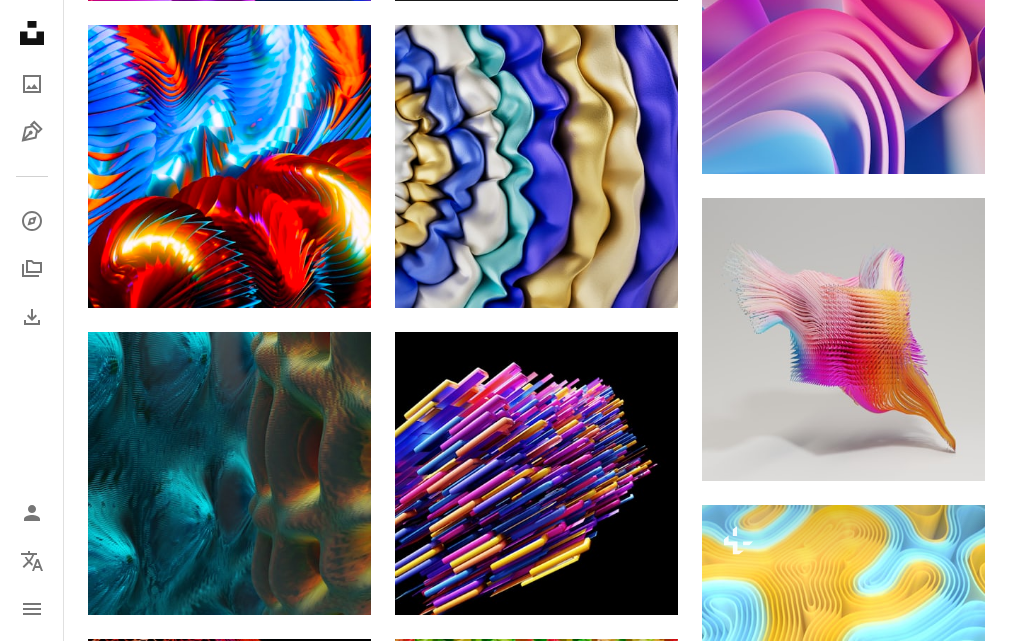 scroll, scrollTop: 1300, scrollLeft: 0, axis: vertical 